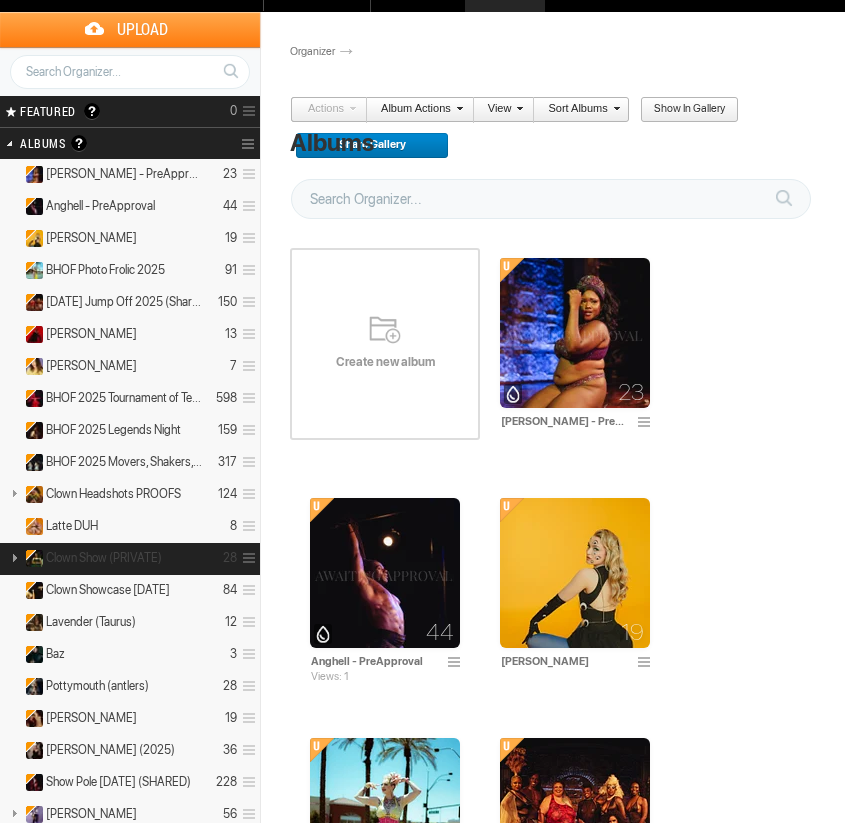 scroll, scrollTop: 47, scrollLeft: 0, axis: vertical 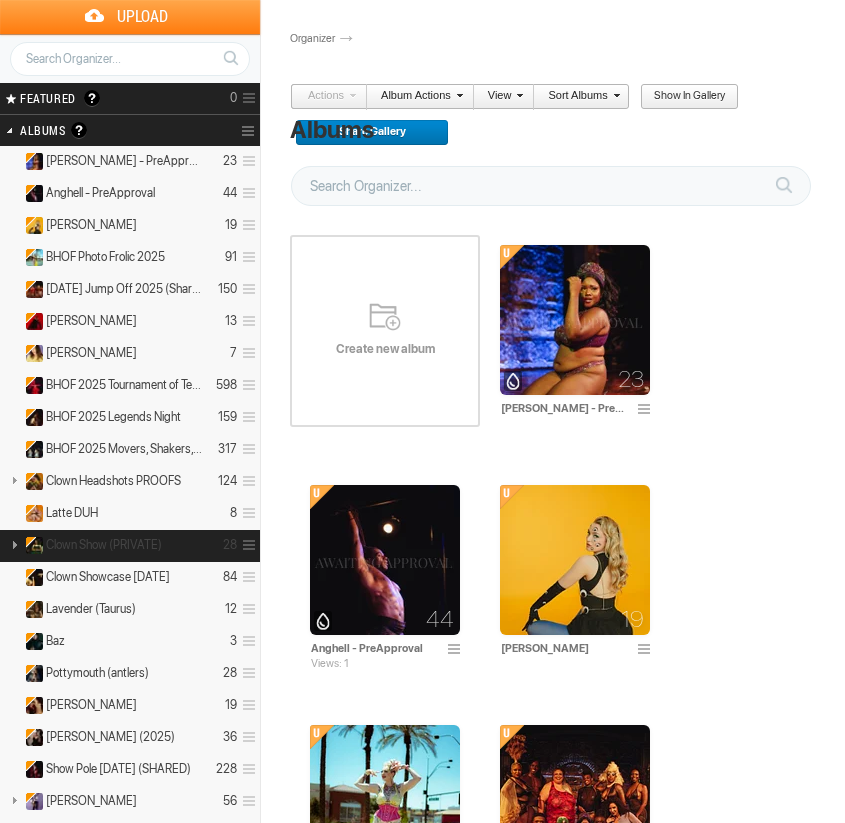 click on "Clown Show (PRIVATE)
28" at bounding box center [130, 546] 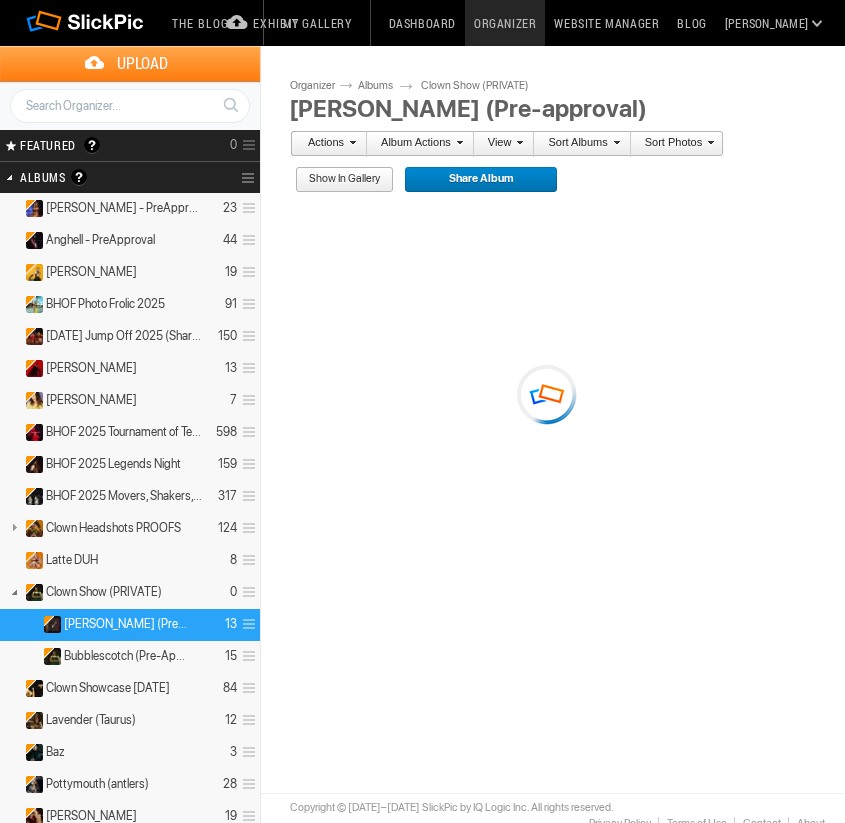 scroll, scrollTop: 0, scrollLeft: 0, axis: both 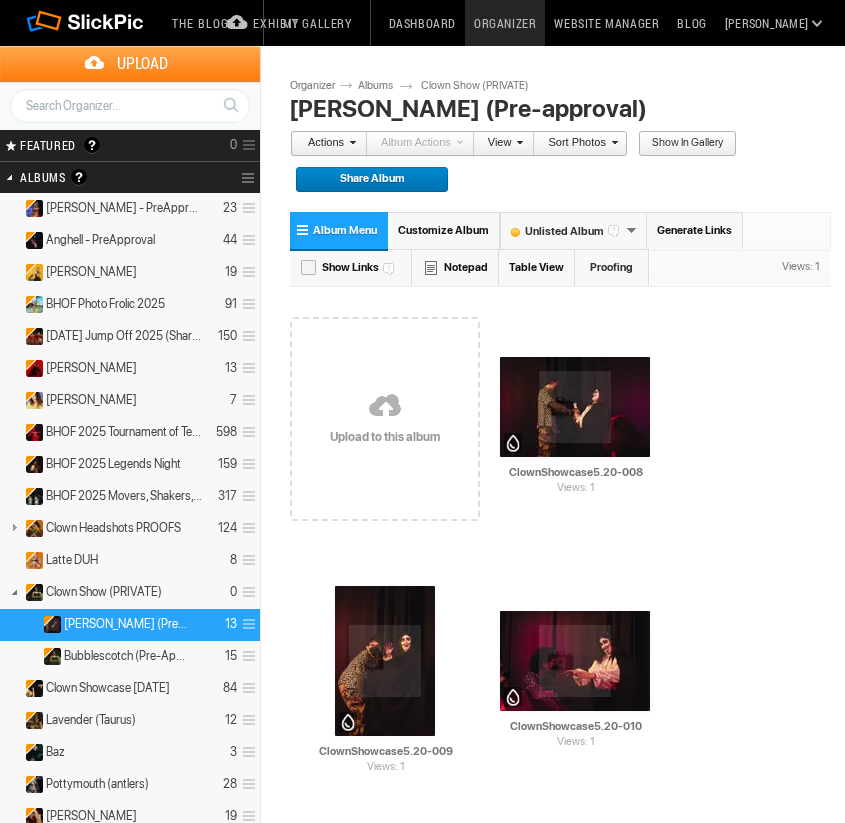 click on "Table View" at bounding box center (537, 267) 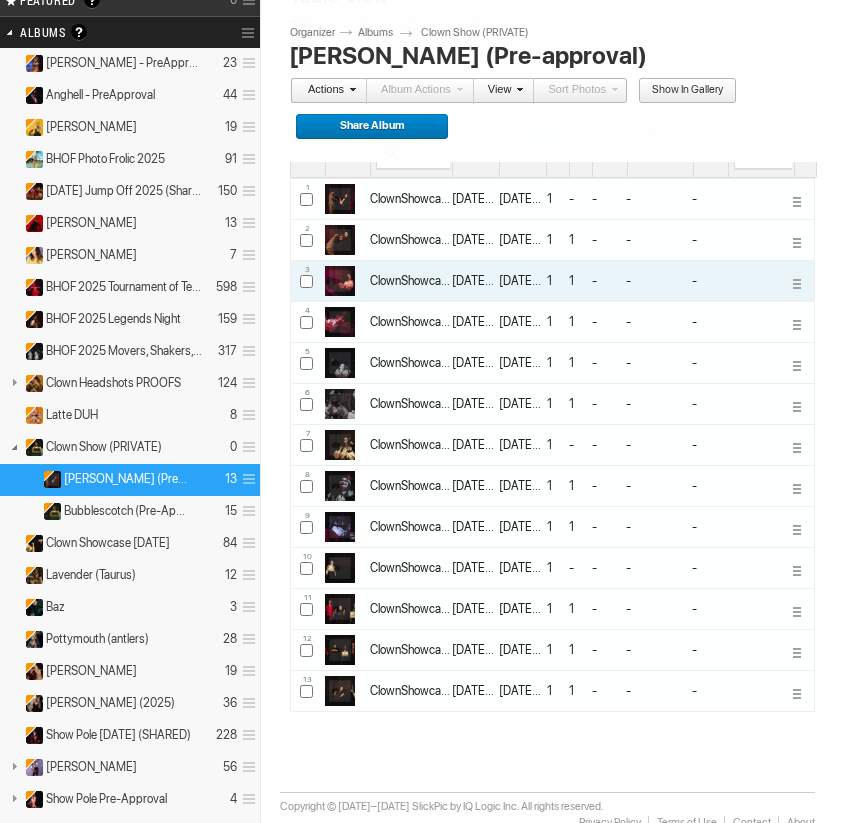 scroll, scrollTop: 125, scrollLeft: 0, axis: vertical 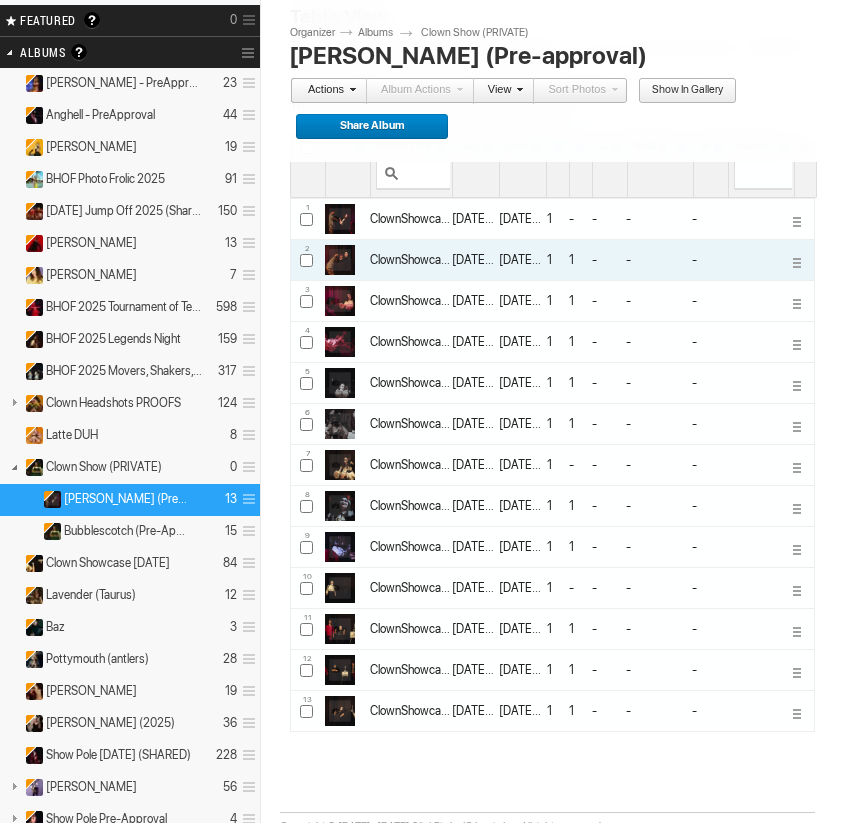click at bounding box center (306, 260) 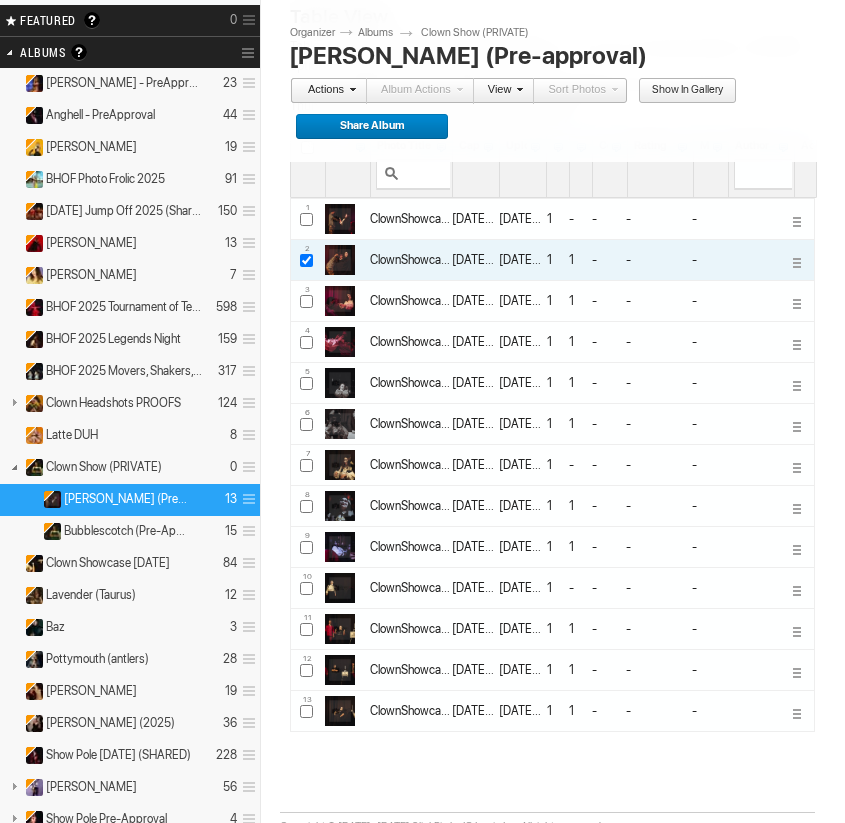 checkbox on "true" 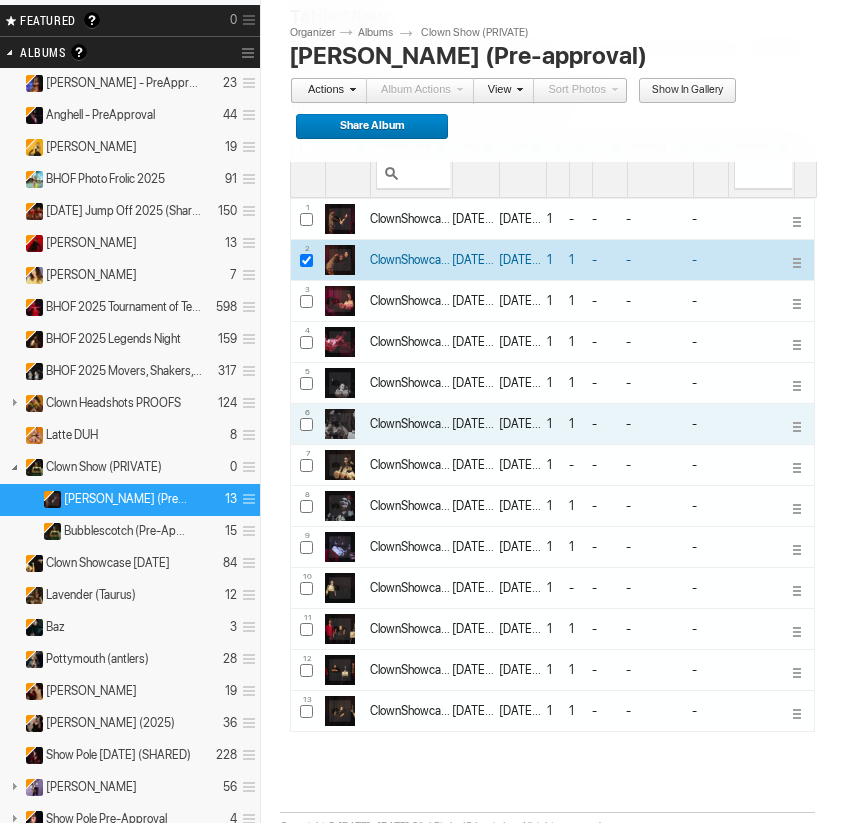 click at bounding box center (306, 424) 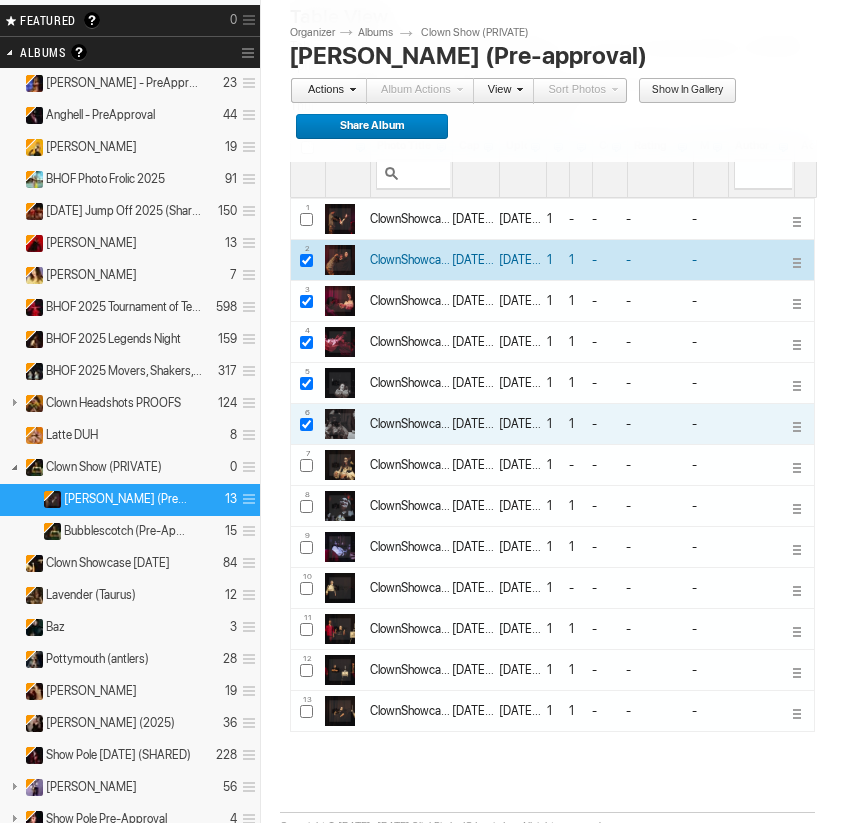 checkbox on "true" 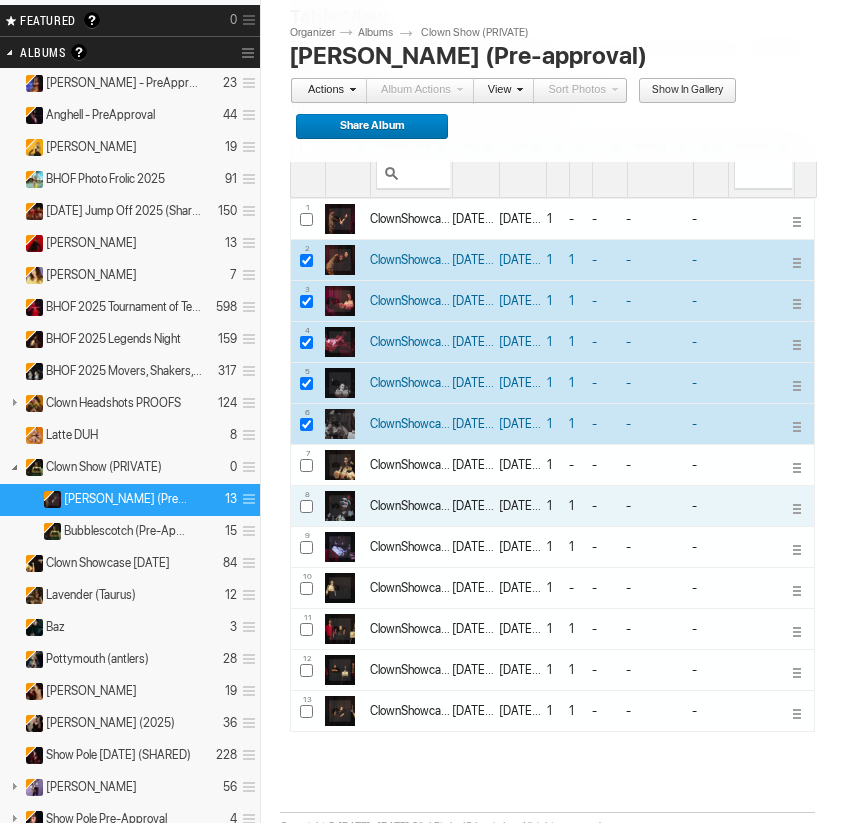 click at bounding box center [306, 506] 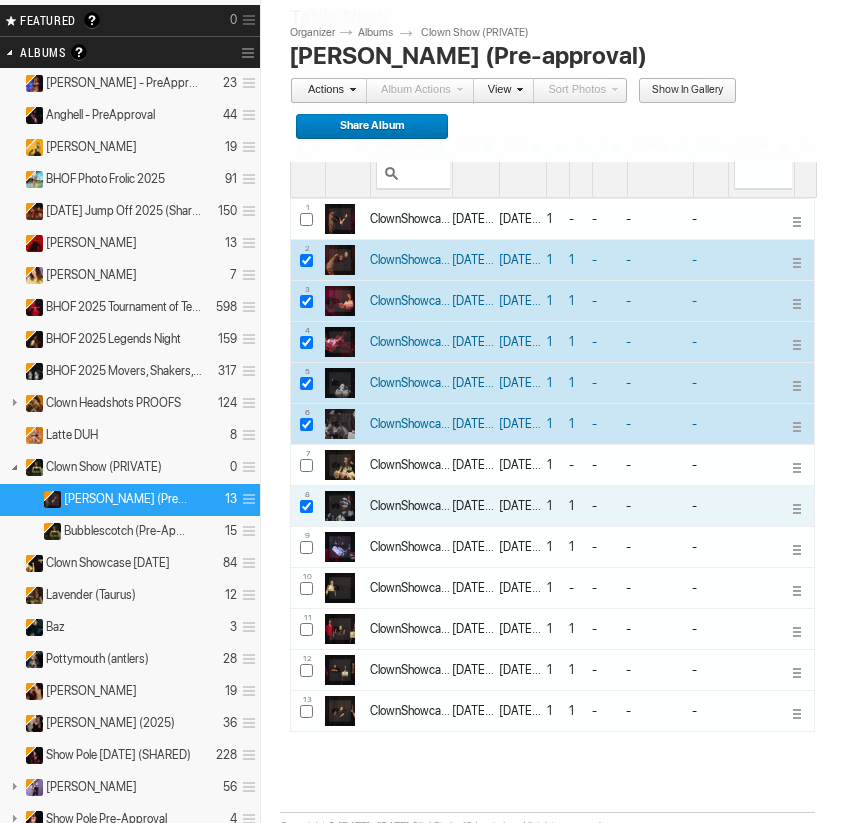 checkbox on "true" 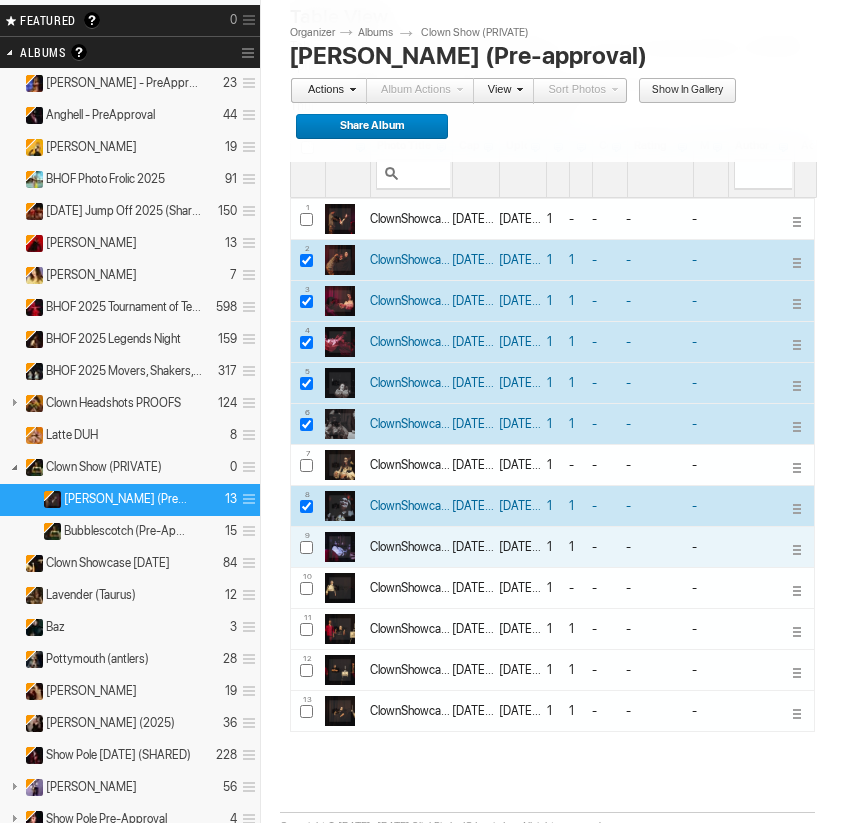 click at bounding box center (306, 547) 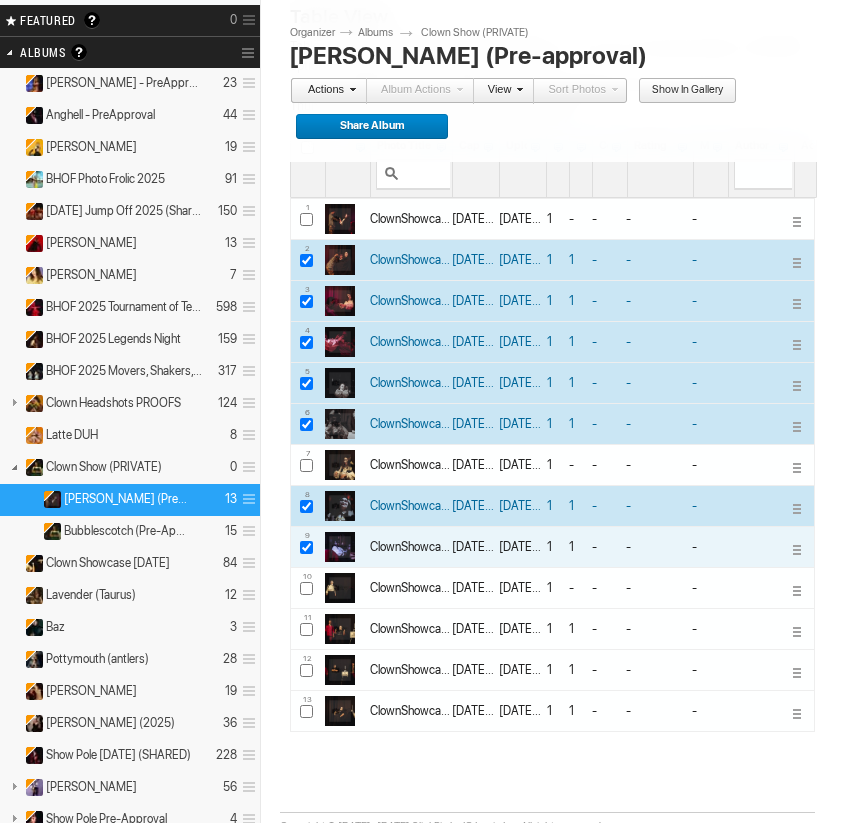 checkbox on "true" 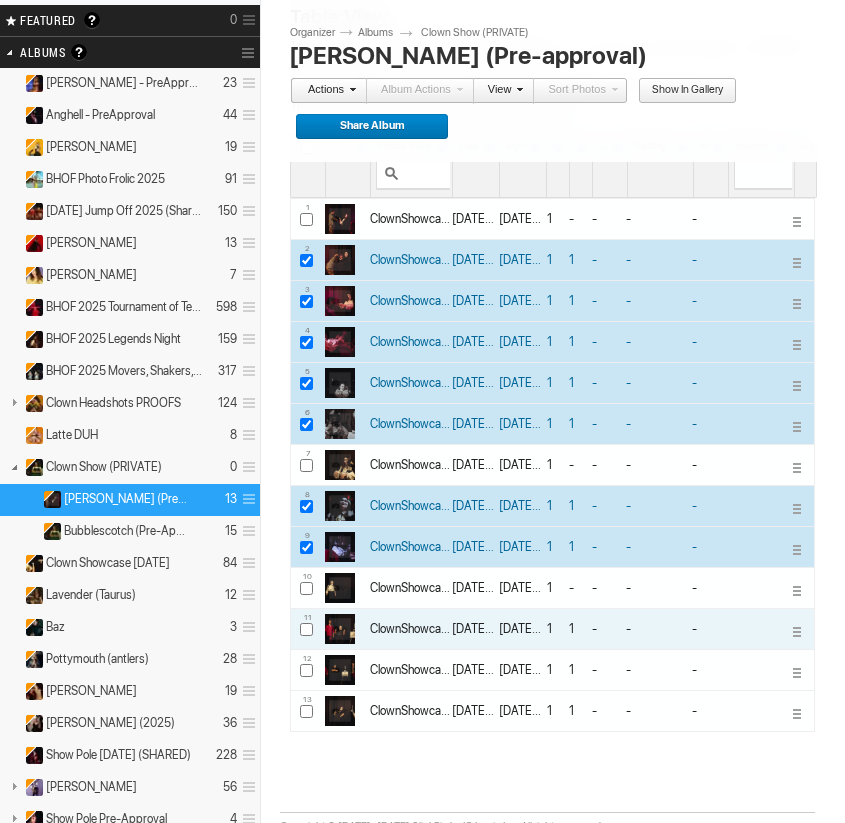 click at bounding box center (306, 629) 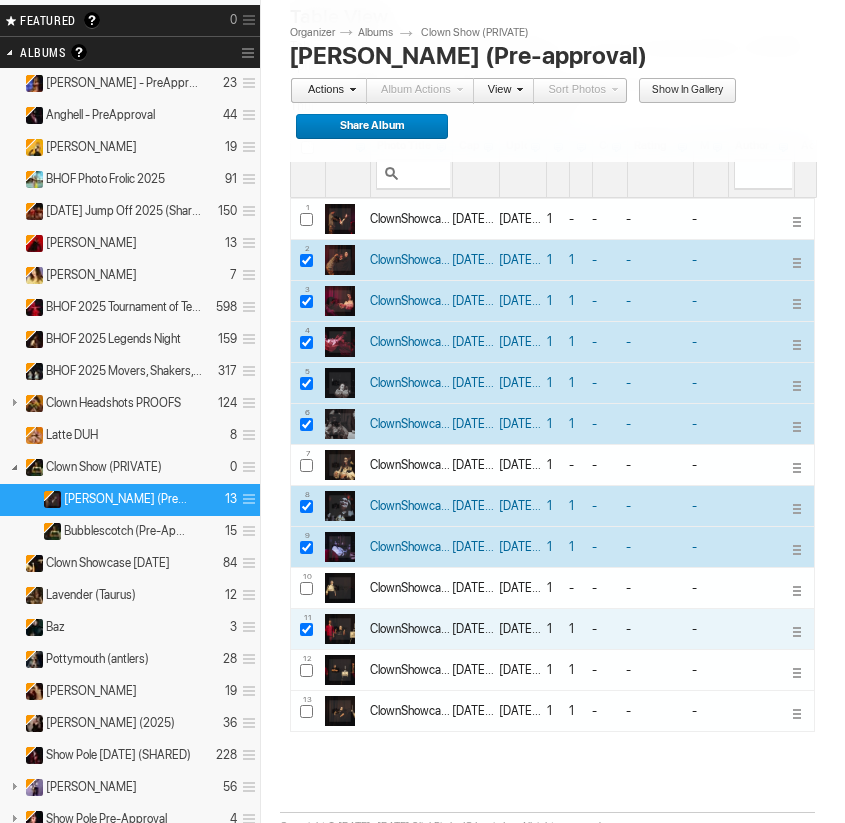 checkbox on "true" 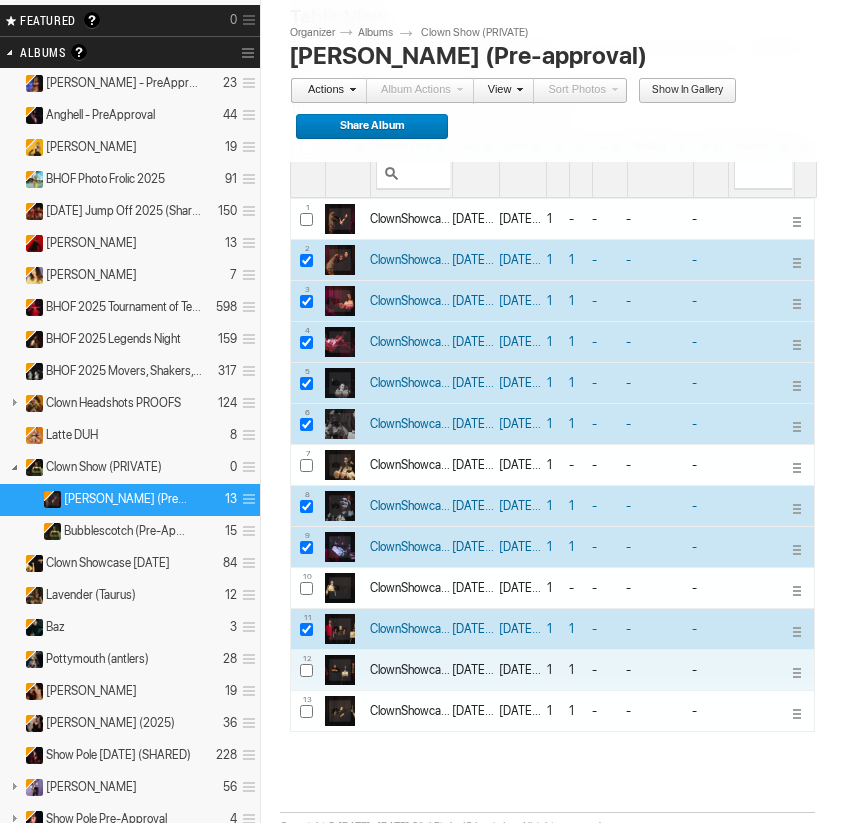 click at bounding box center [306, 670] 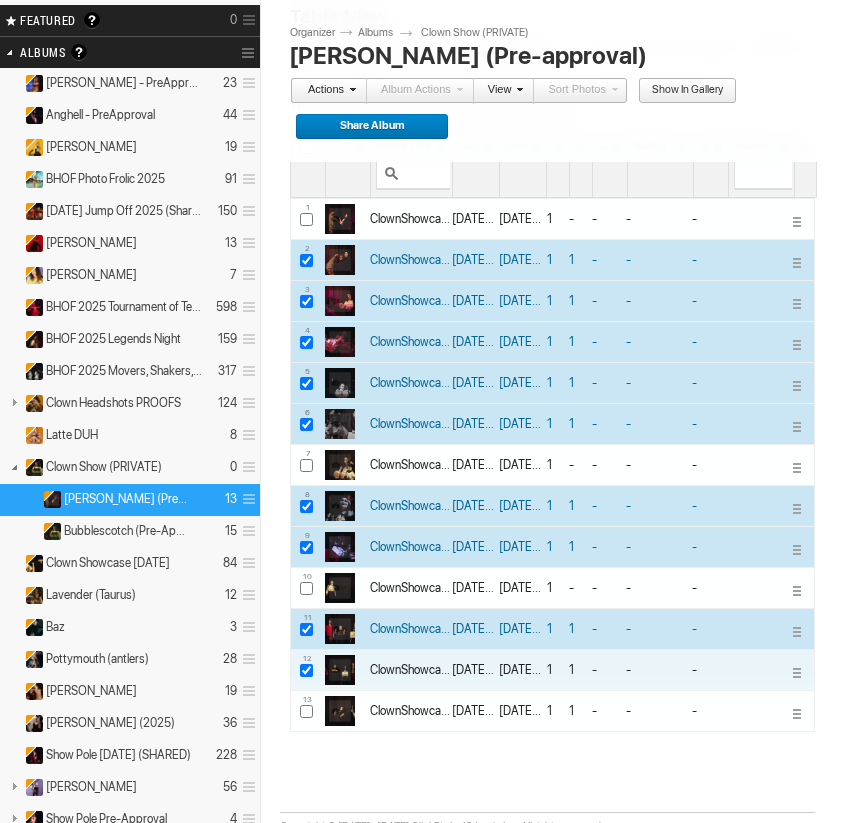 checkbox on "true" 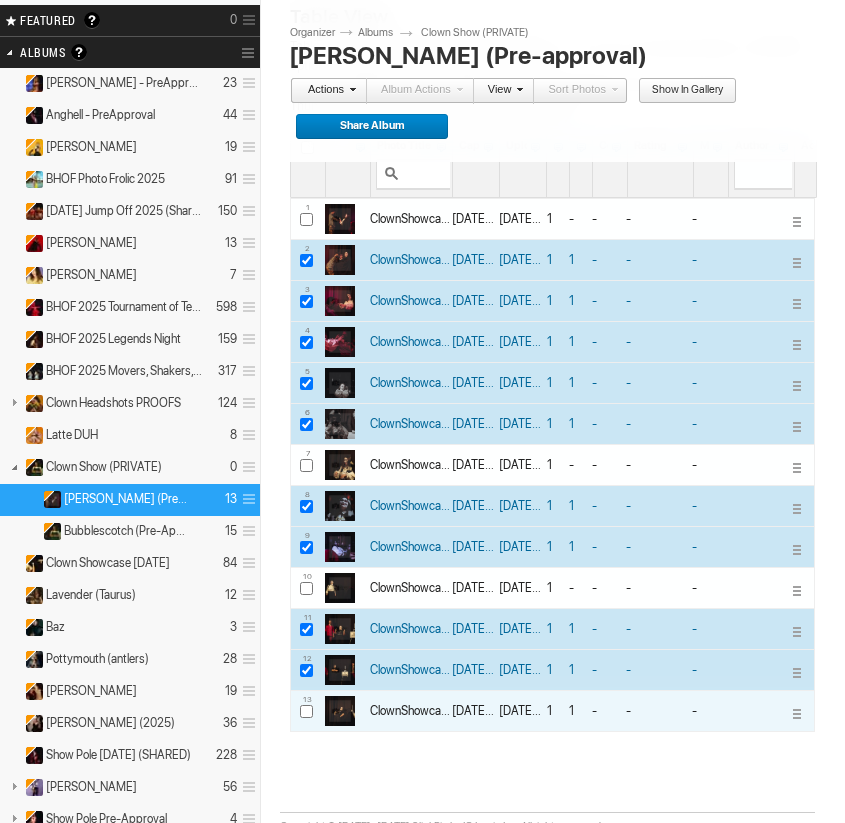 click at bounding box center (306, 711) 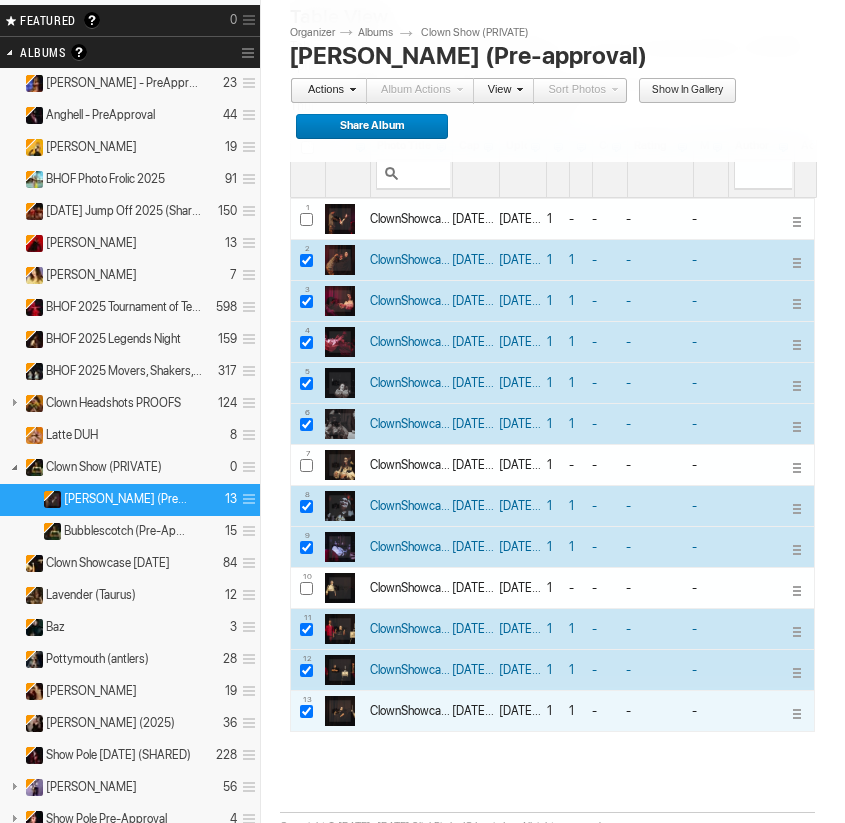 checkbox on "true" 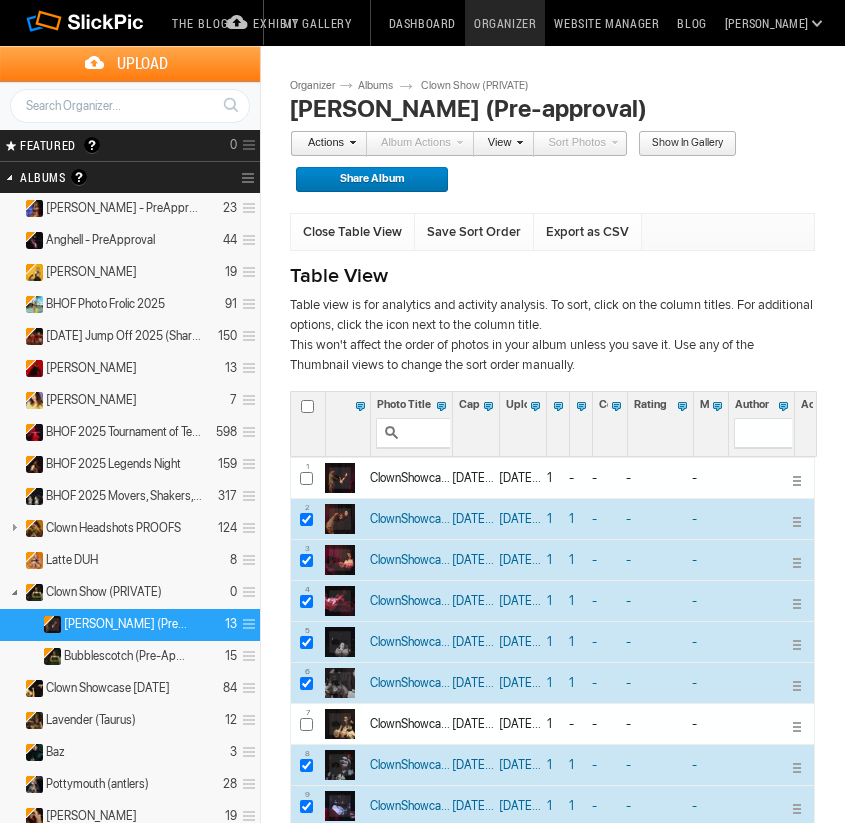 scroll, scrollTop: 0, scrollLeft: 0, axis: both 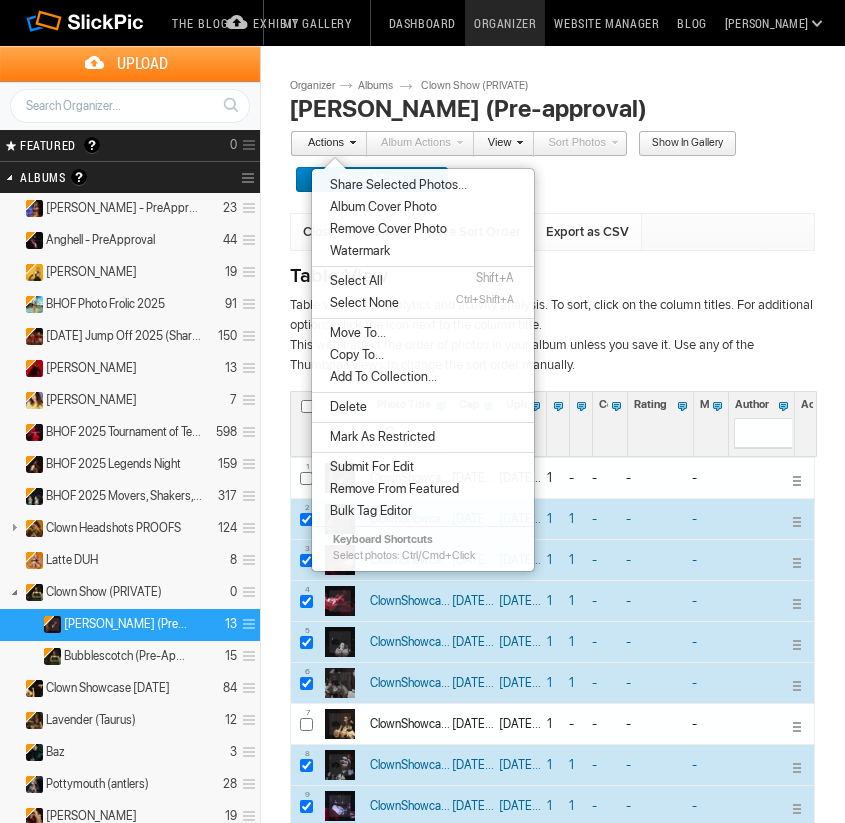 click on "Move To..." at bounding box center (355, 333) 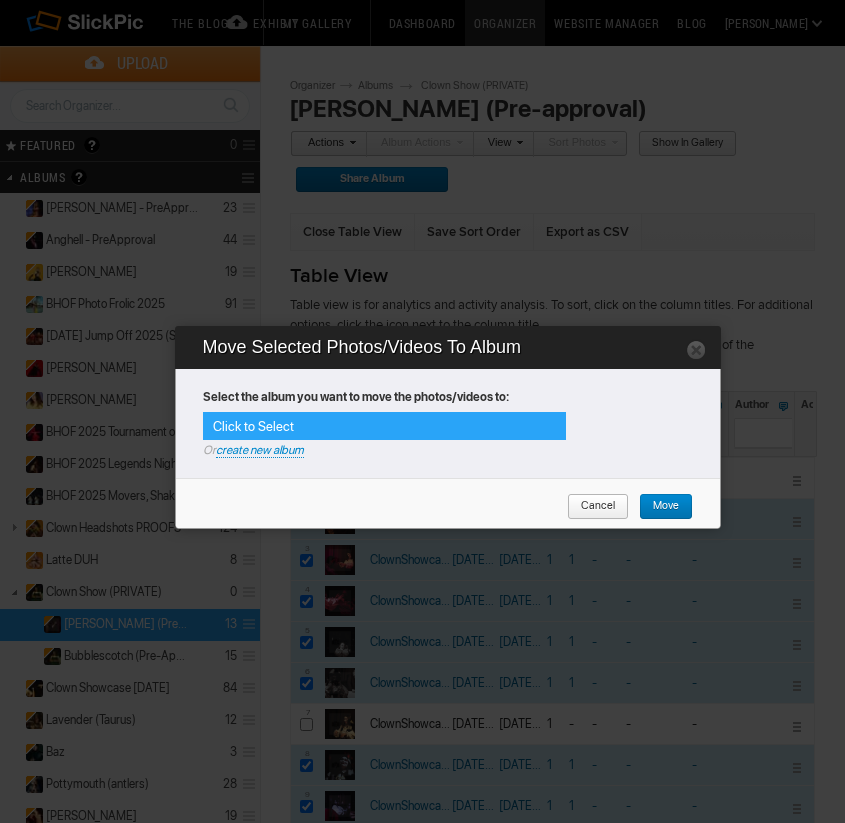 click on "Click to Select" at bounding box center [385, 426] 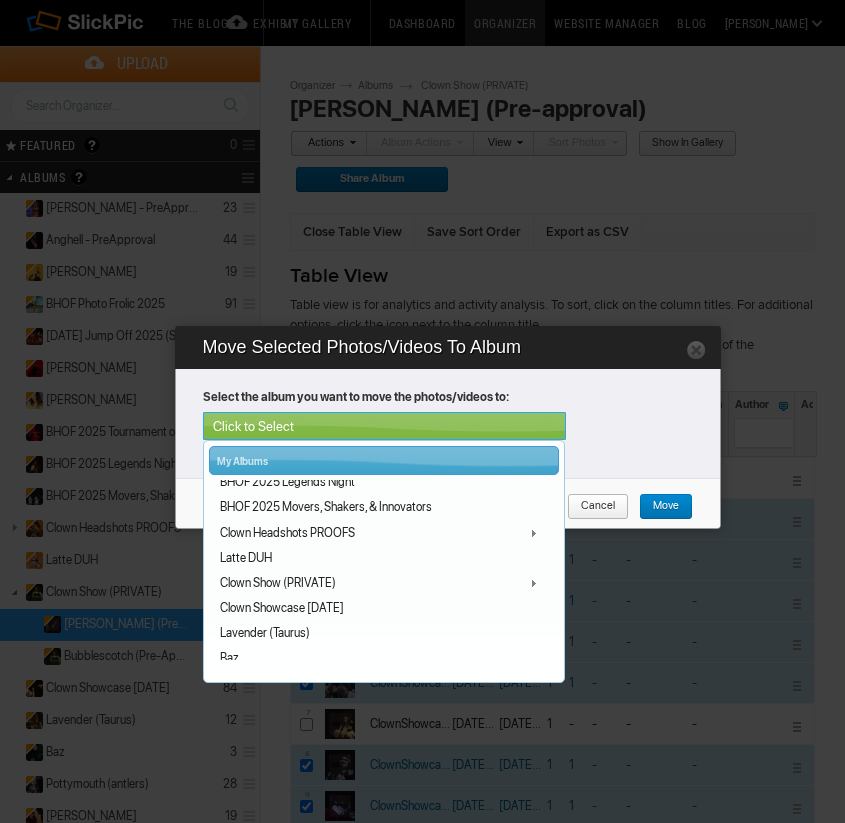 scroll, scrollTop: 219, scrollLeft: 0, axis: vertical 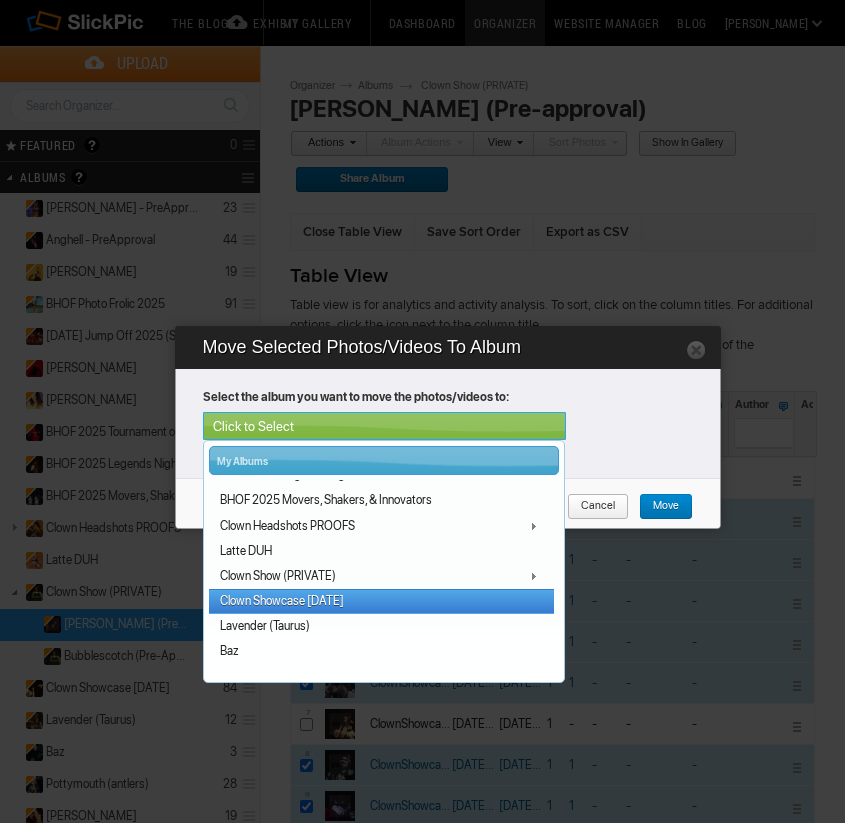 click on "Clown Showcase [DATE]" at bounding box center (381, 601) 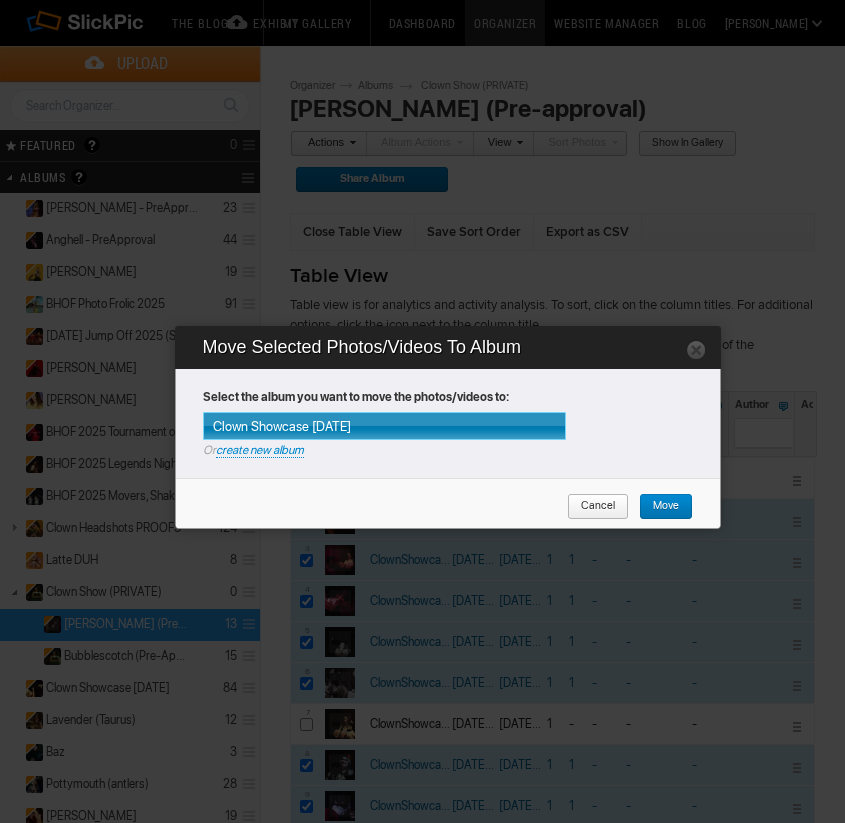 click on "Move" at bounding box center (659, 507) 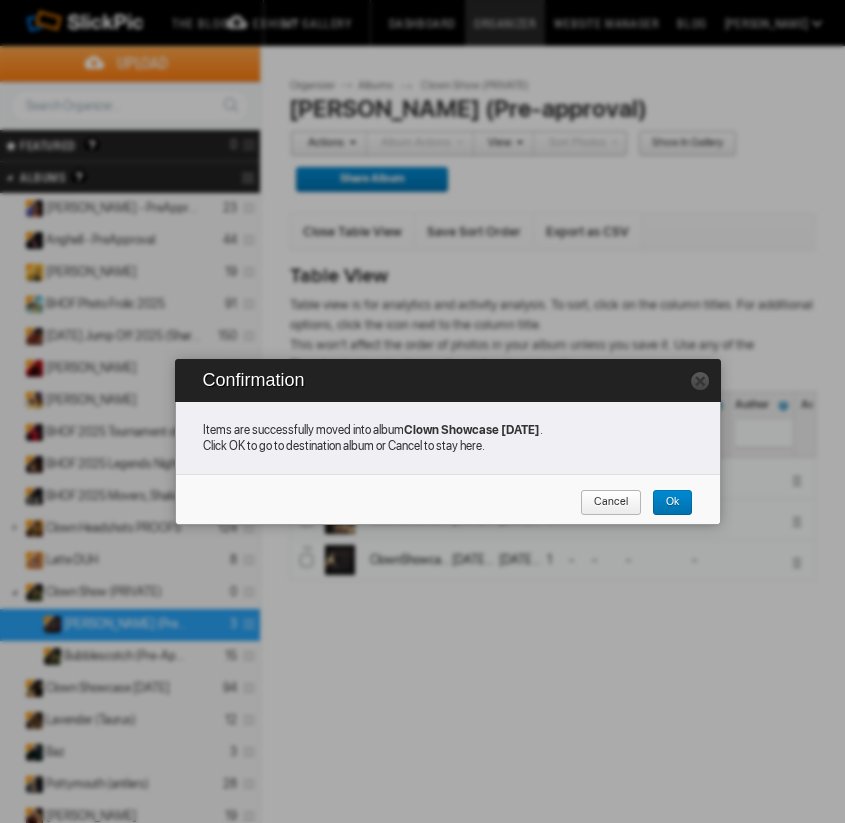 click on "Ok" at bounding box center [665, 503] 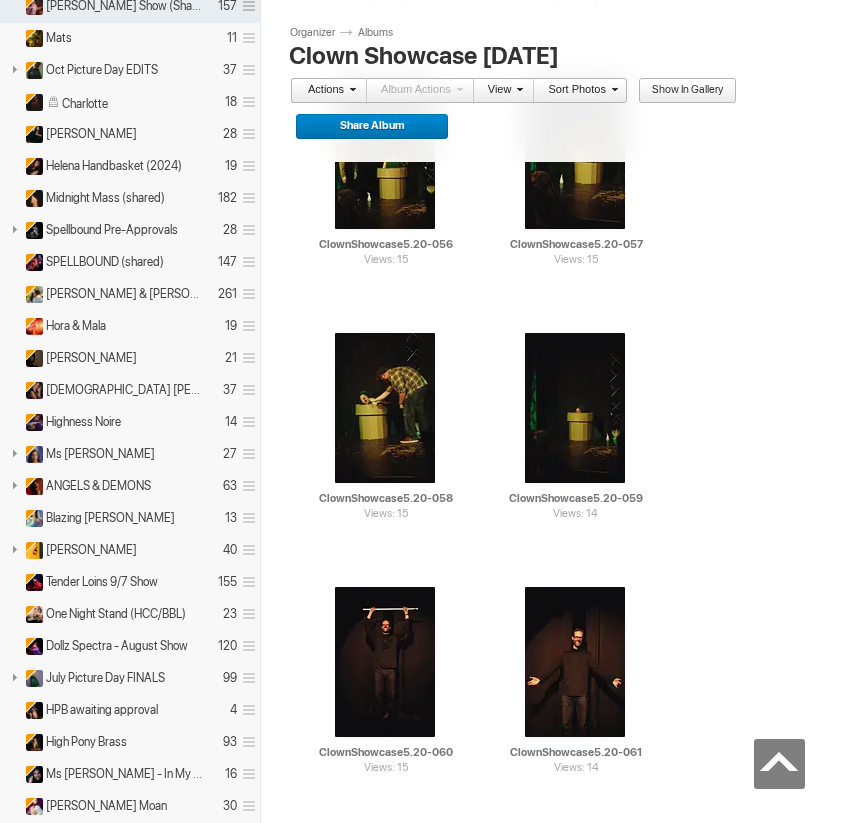 scroll, scrollTop: 1484, scrollLeft: 0, axis: vertical 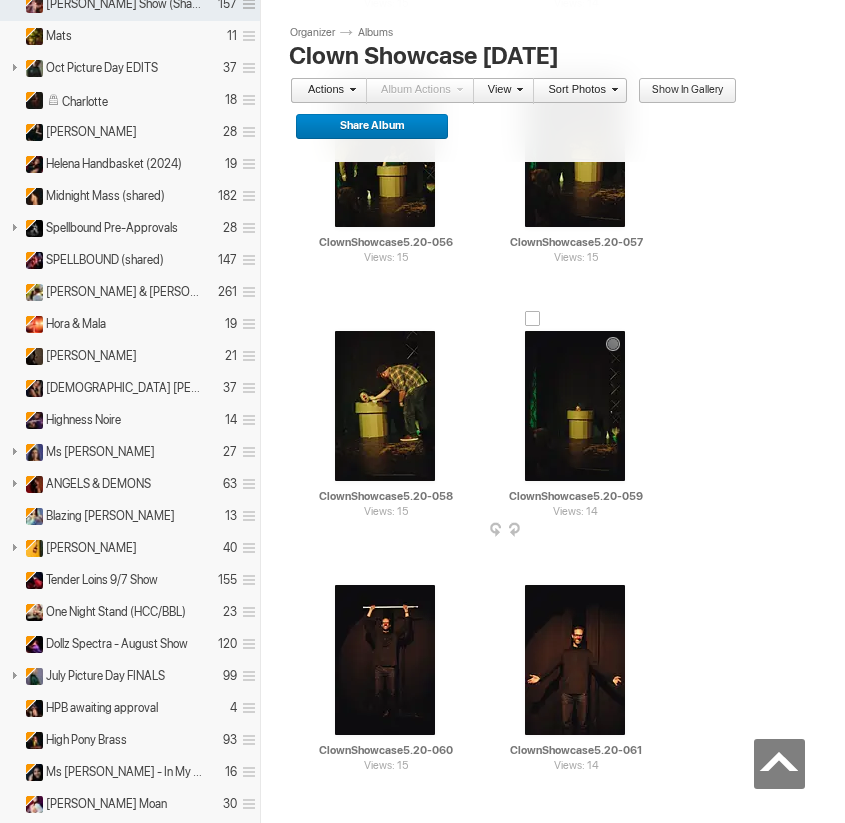 click on "Views: 14 AI ClownShowcase5.20-059
HTML:
Direct:
Forum:
Photo ID:
22558745
More...
Order Print Submit For Edit" at bounding box center (575, 418) 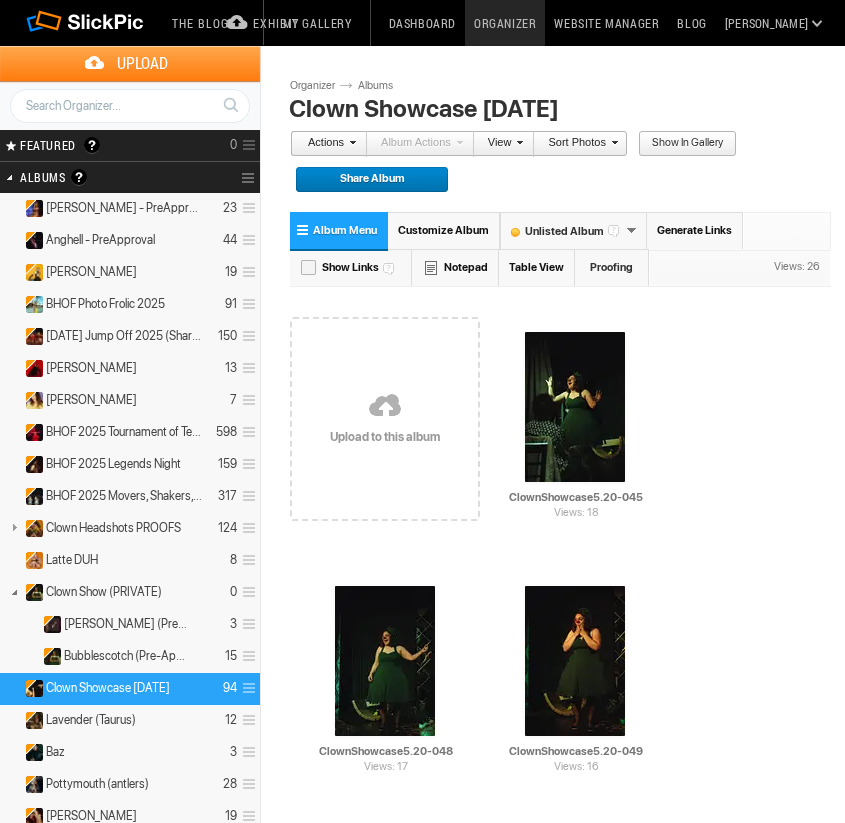 scroll, scrollTop: 0, scrollLeft: 0, axis: both 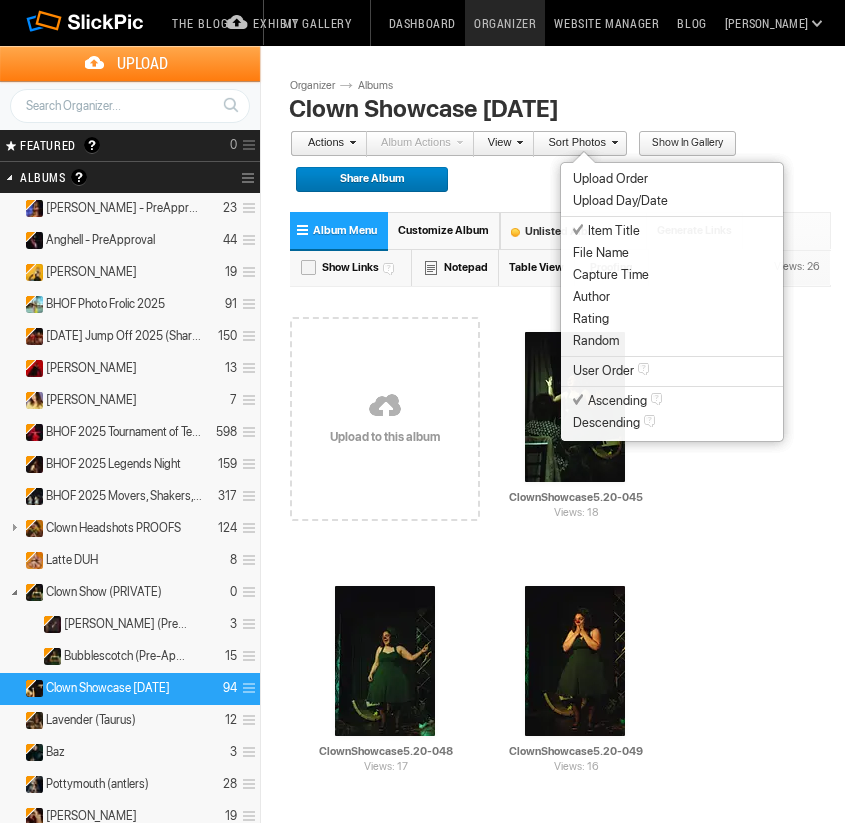 click on "Item Title" at bounding box center [672, 231] 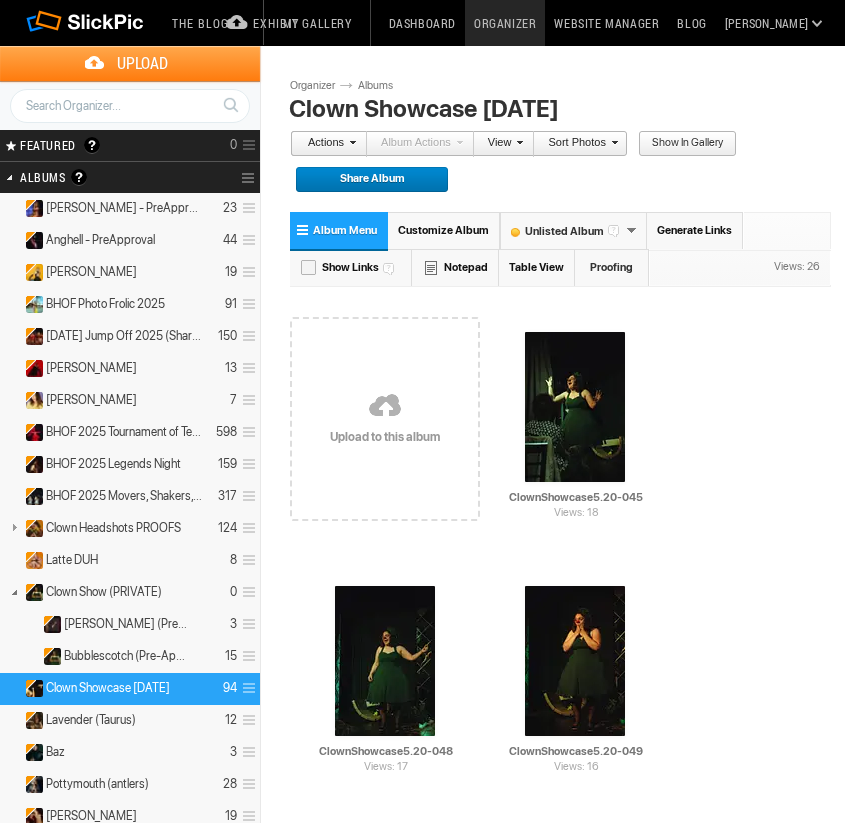 click on "Sort Photos" at bounding box center (575, 144) 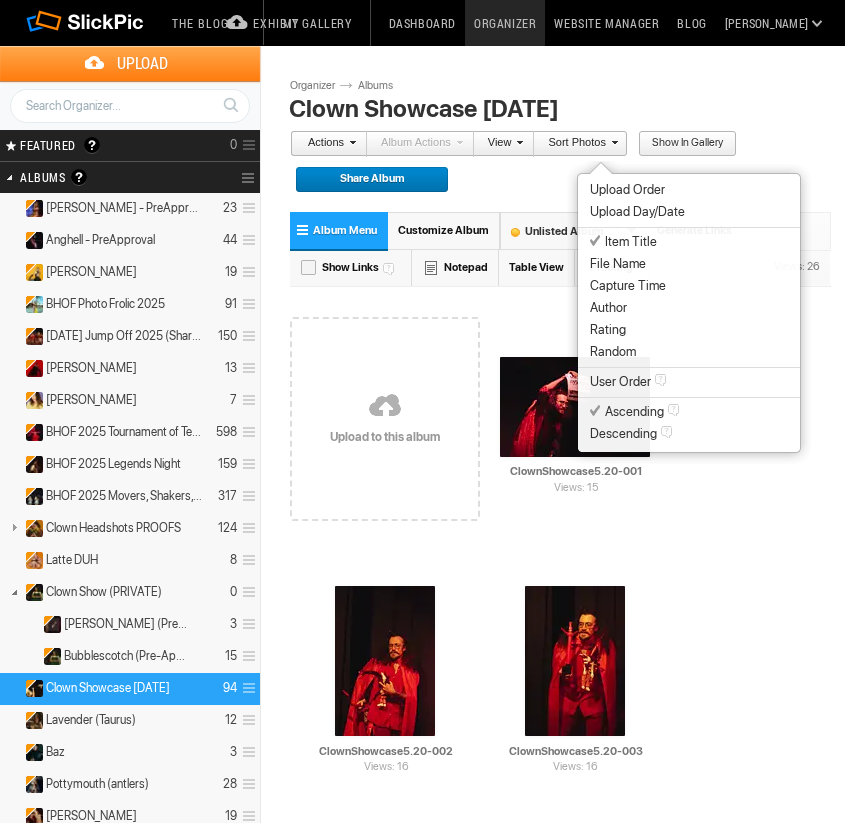 click on "Drop your photos here Upload to this album
Views: 15 AI ClownShowcase5.20-001
HTML:
Direct:
Forum:
Photo ID:
22558835
More..." at bounding box center (560, 6388) 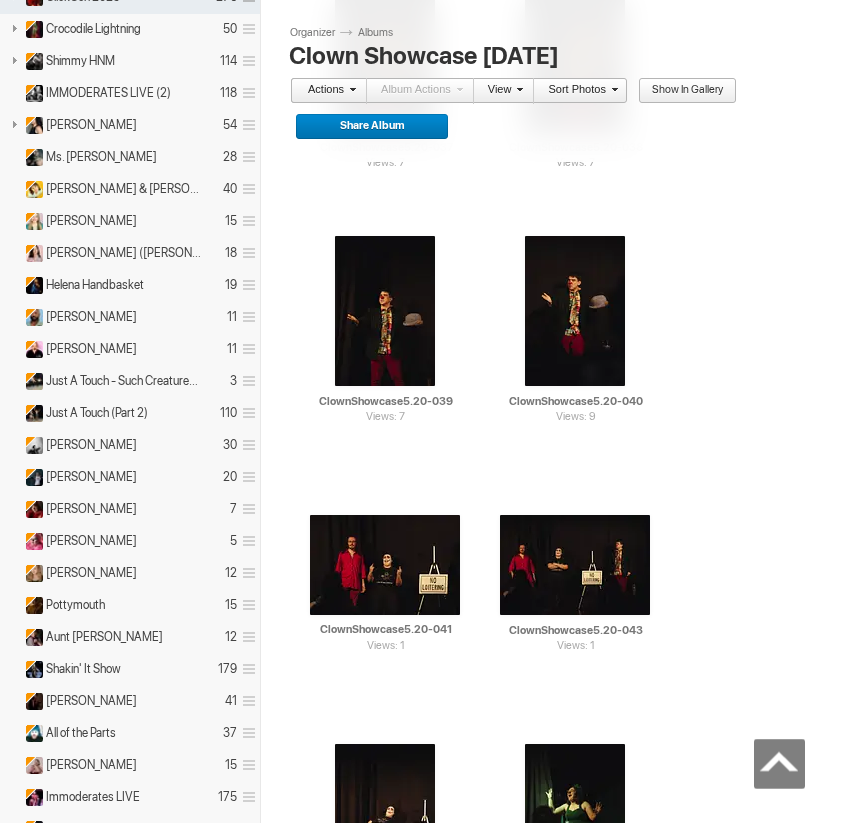 scroll, scrollTop: 4714, scrollLeft: 0, axis: vertical 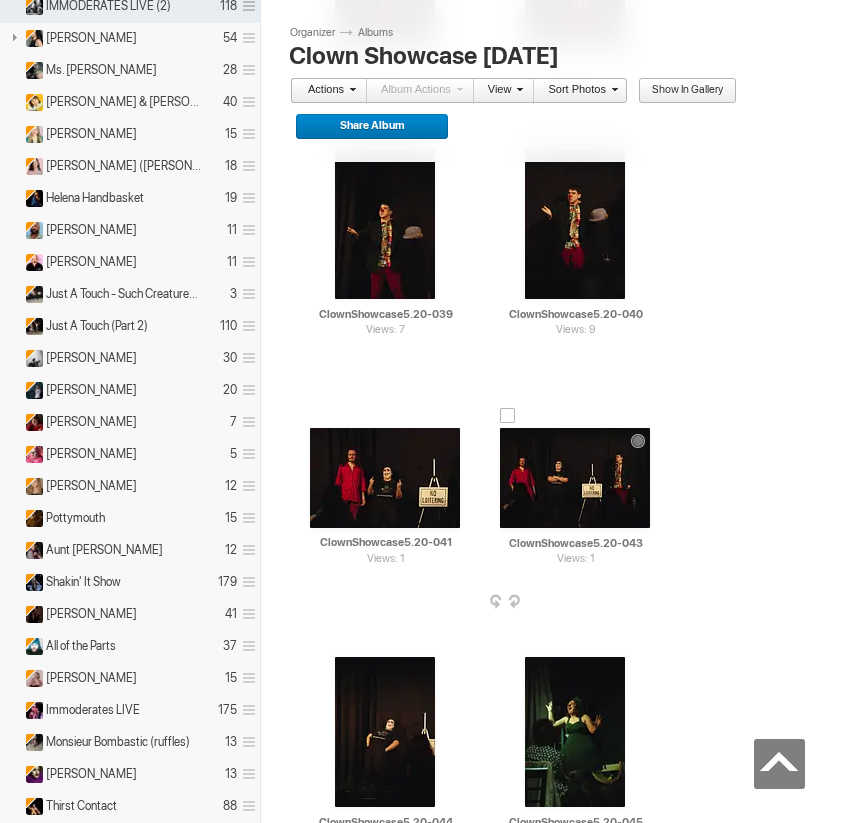 click at bounding box center (508, 416) 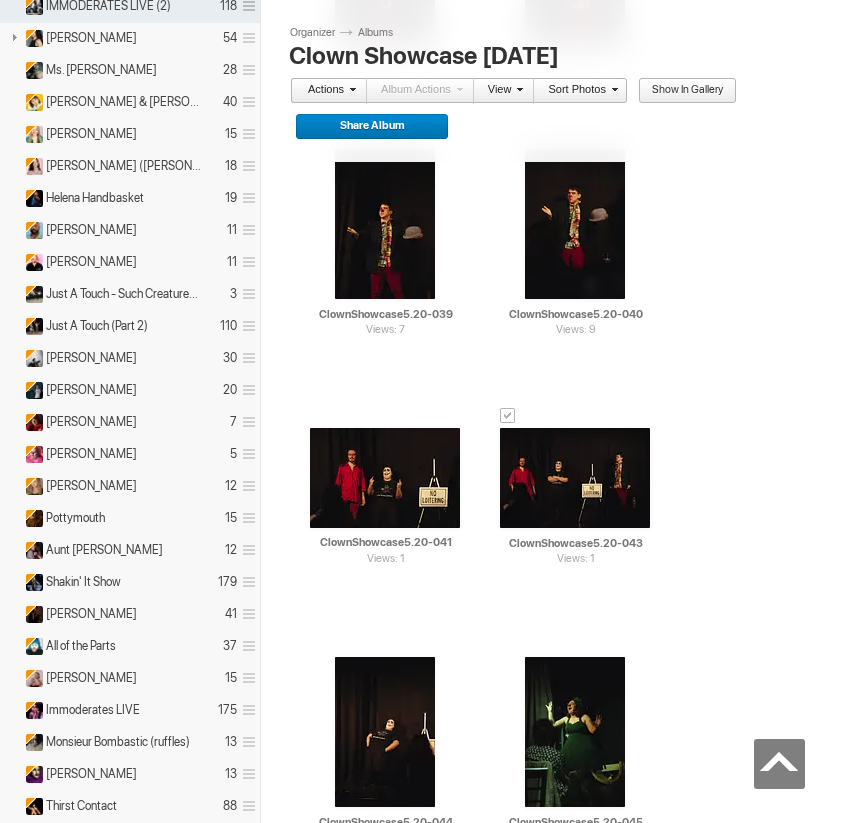 click on "Actions" at bounding box center (323, 91) 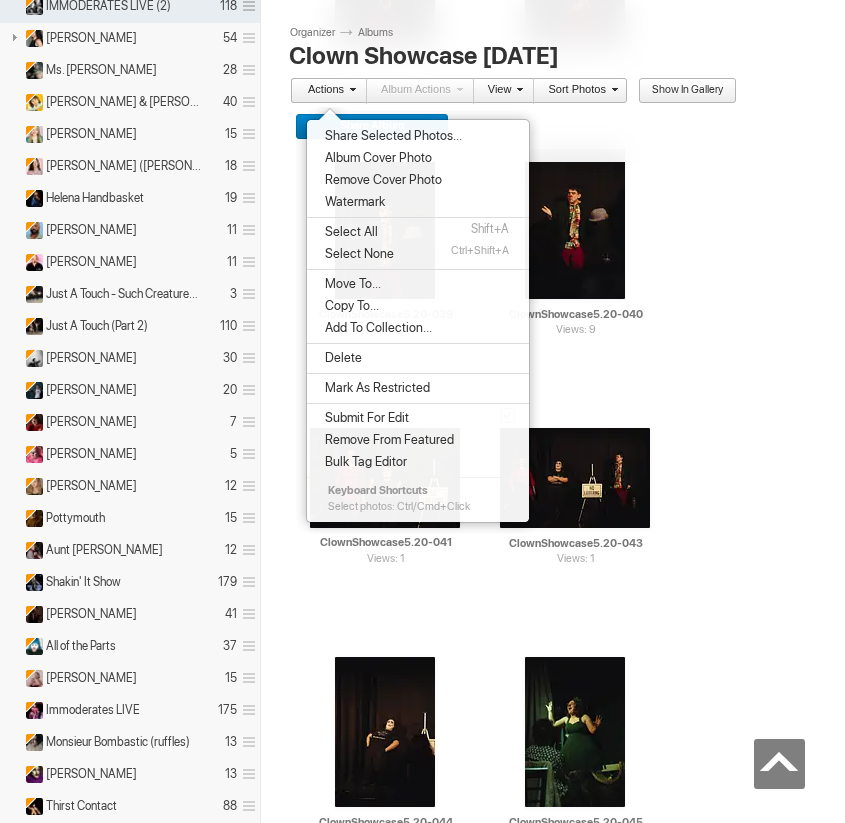 click on "Delete" at bounding box center [418, 358] 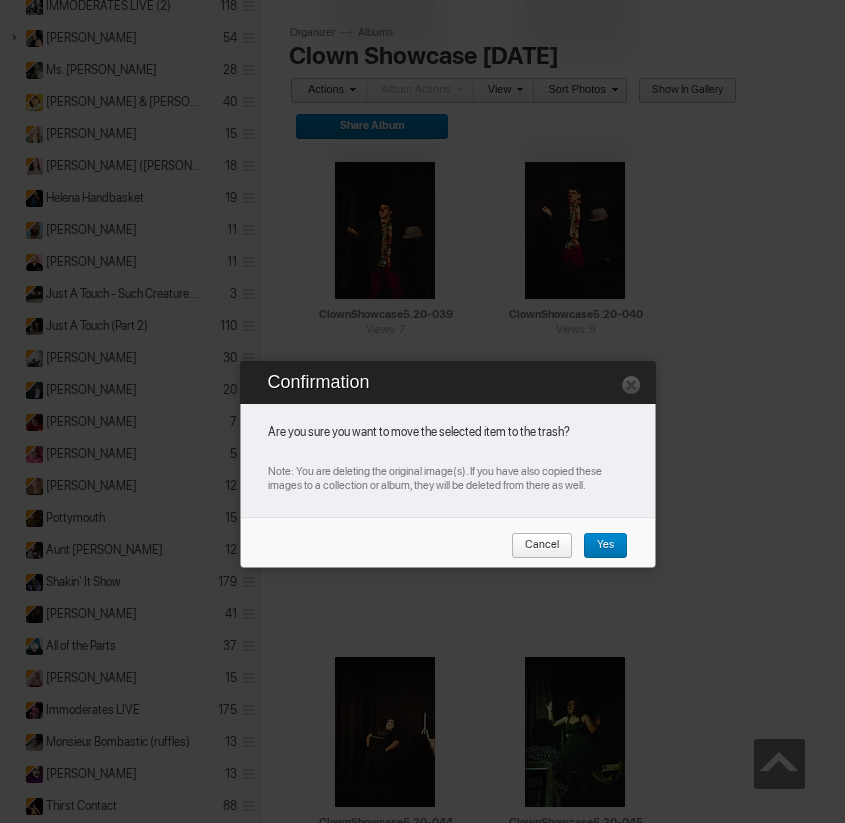 click on "Yes" at bounding box center [605, 546] 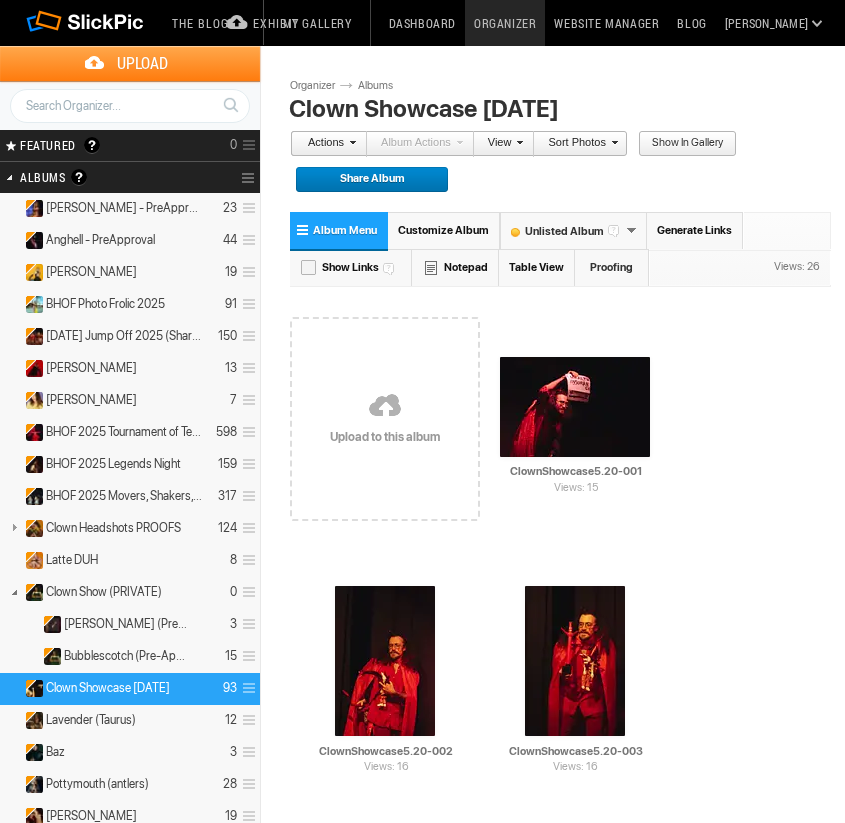 scroll, scrollTop: 0, scrollLeft: 0, axis: both 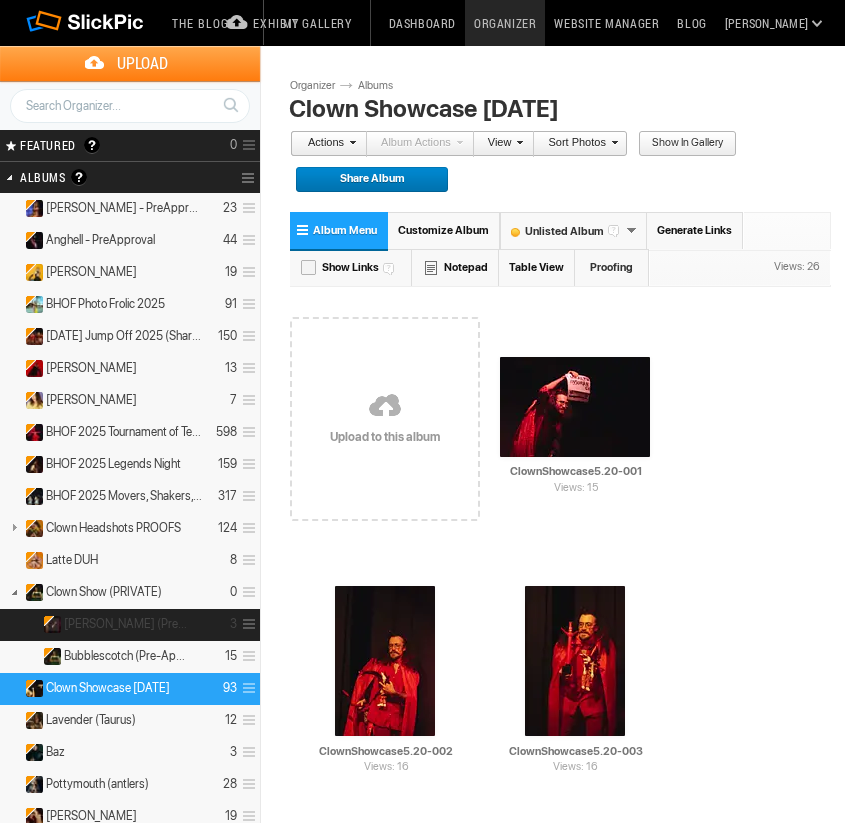 click on "Connie (Pre-approval)" at bounding box center (125, 624) 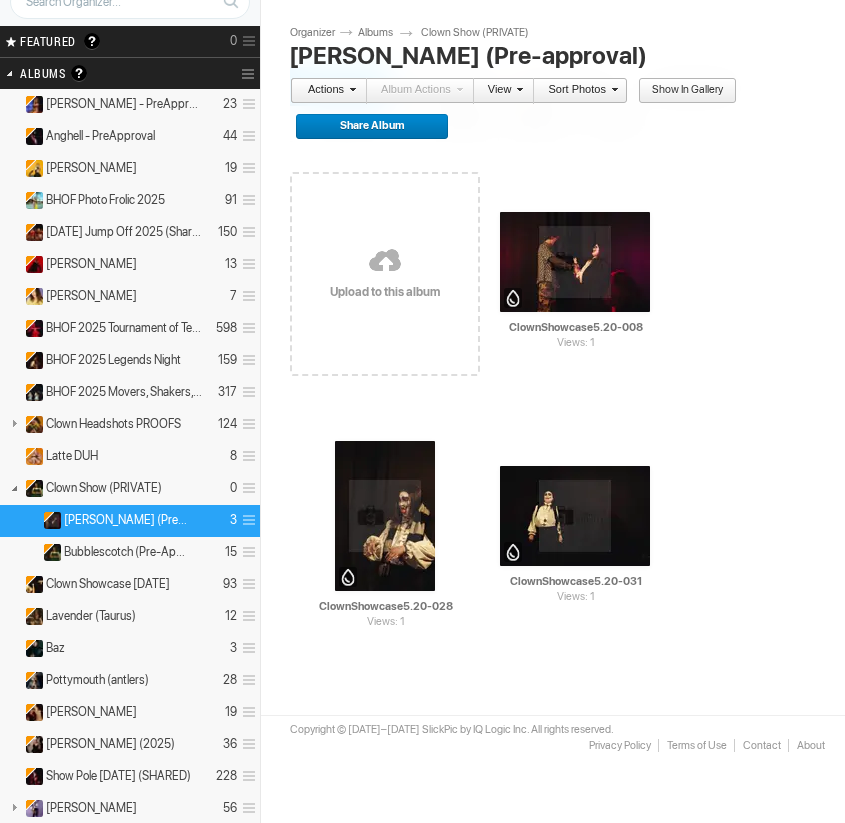 scroll, scrollTop: 108, scrollLeft: 0, axis: vertical 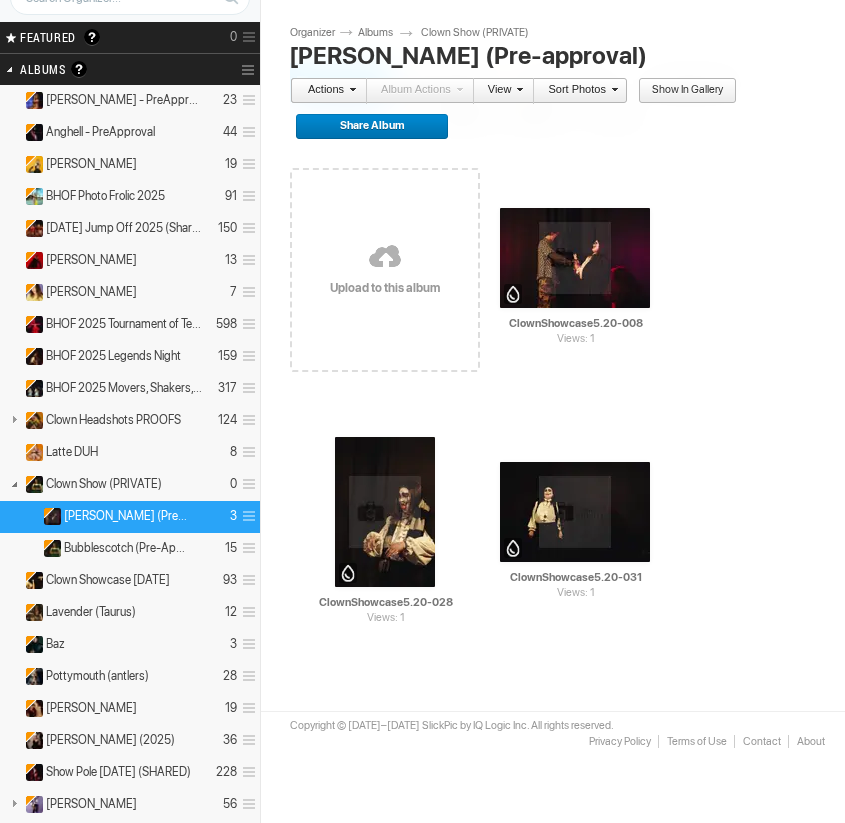 click at bounding box center [246, 516] 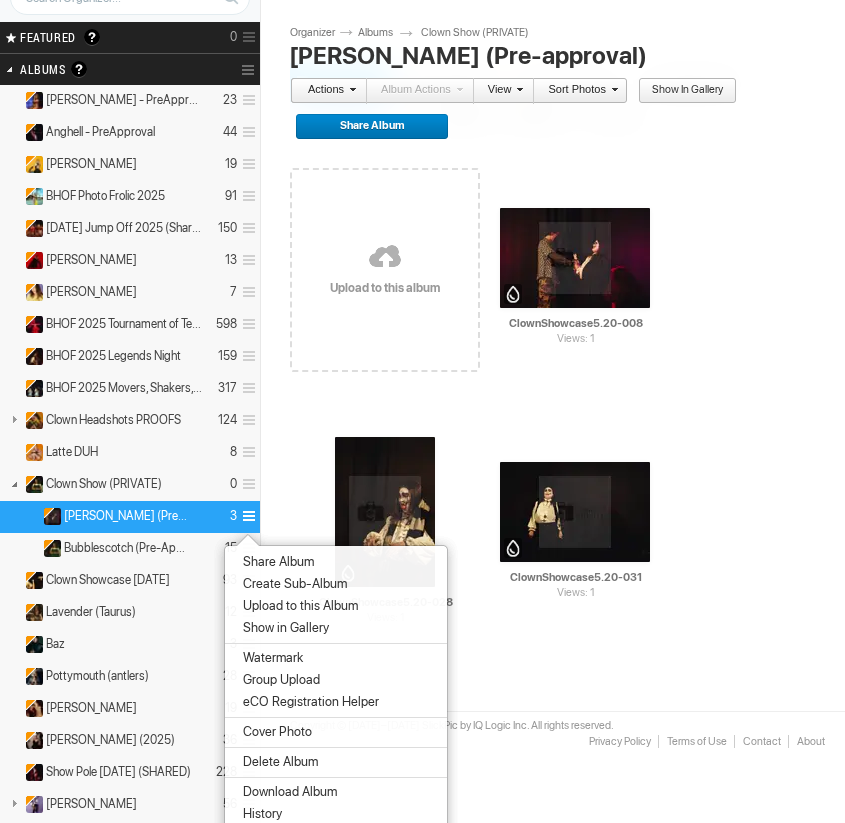 click on "Delete Album" at bounding box center [277, 762] 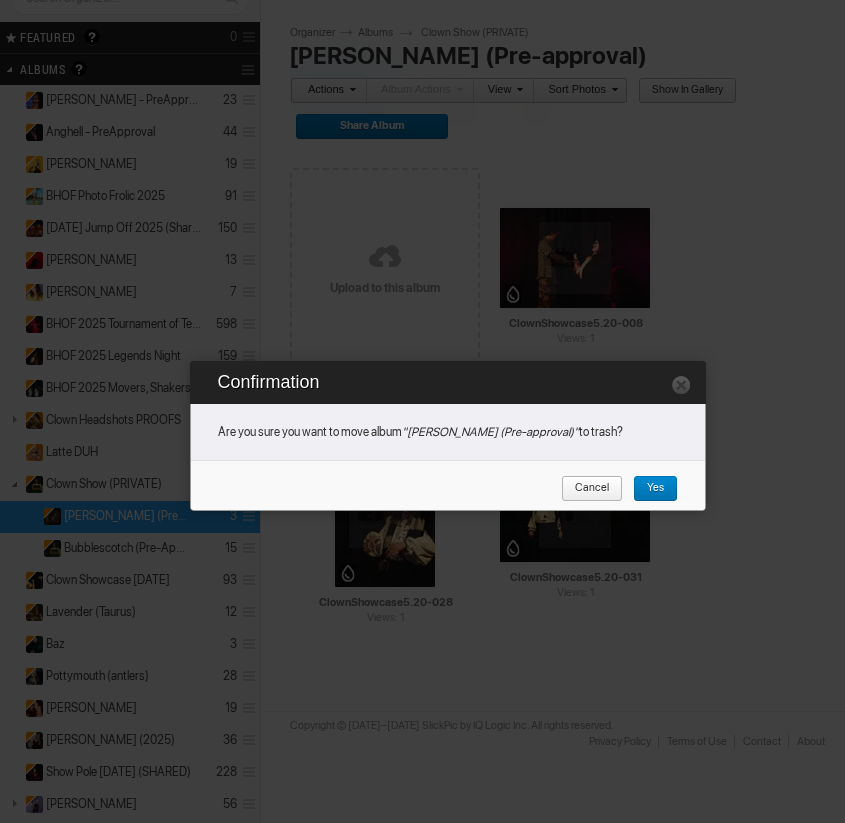 click on "Yes" at bounding box center [648, 489] 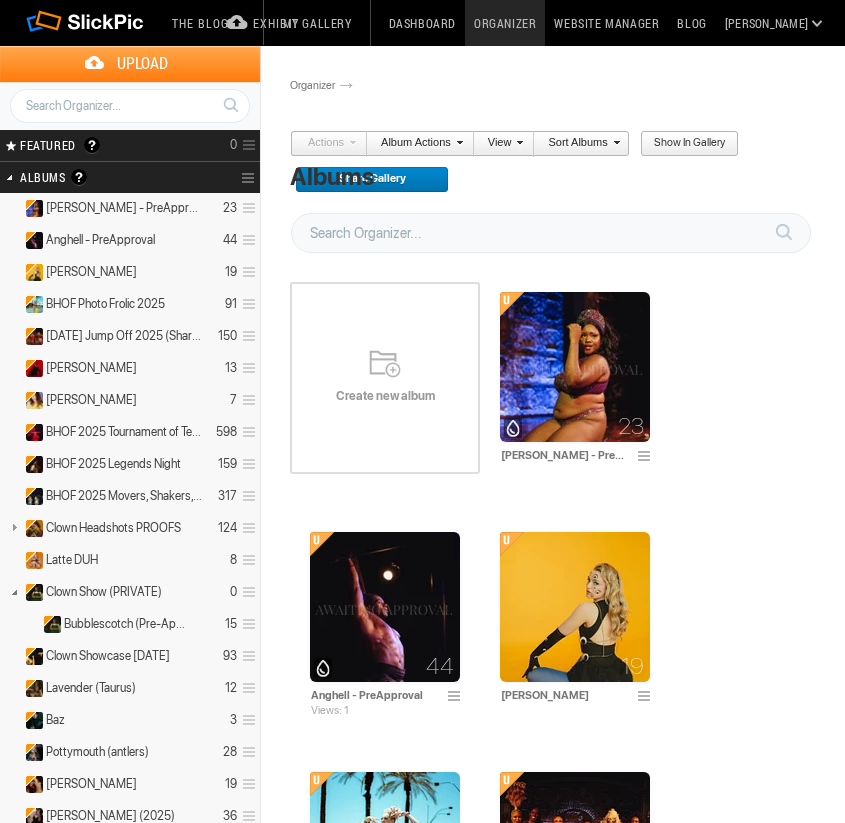 scroll, scrollTop: 0, scrollLeft: 0, axis: both 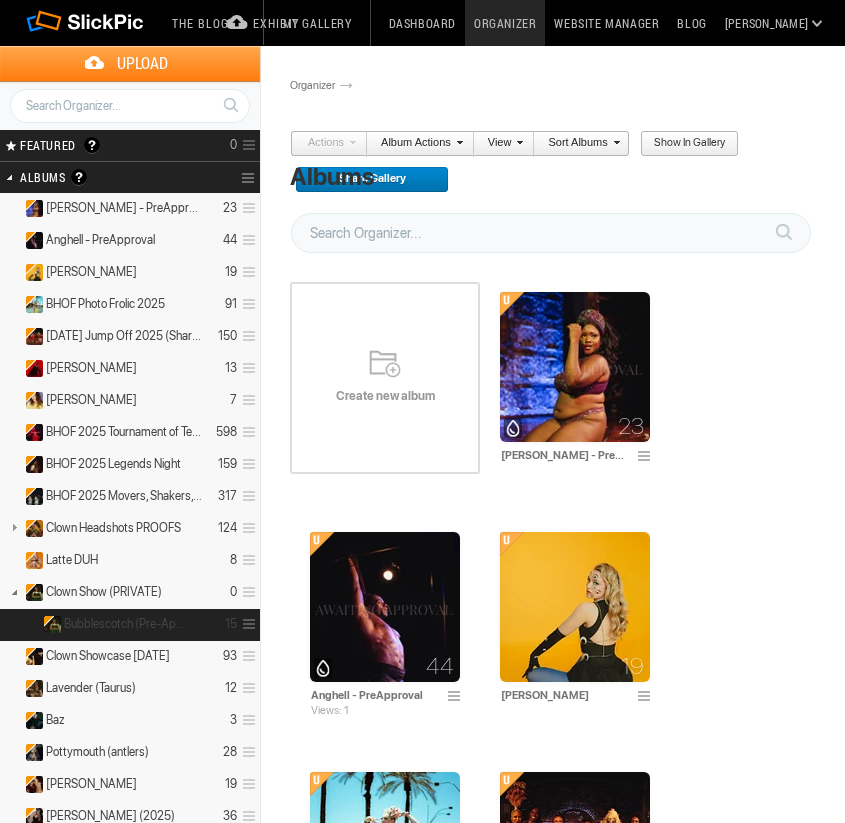 click on "Bubblescotch (Pre-Approval)" at bounding box center (125, 624) 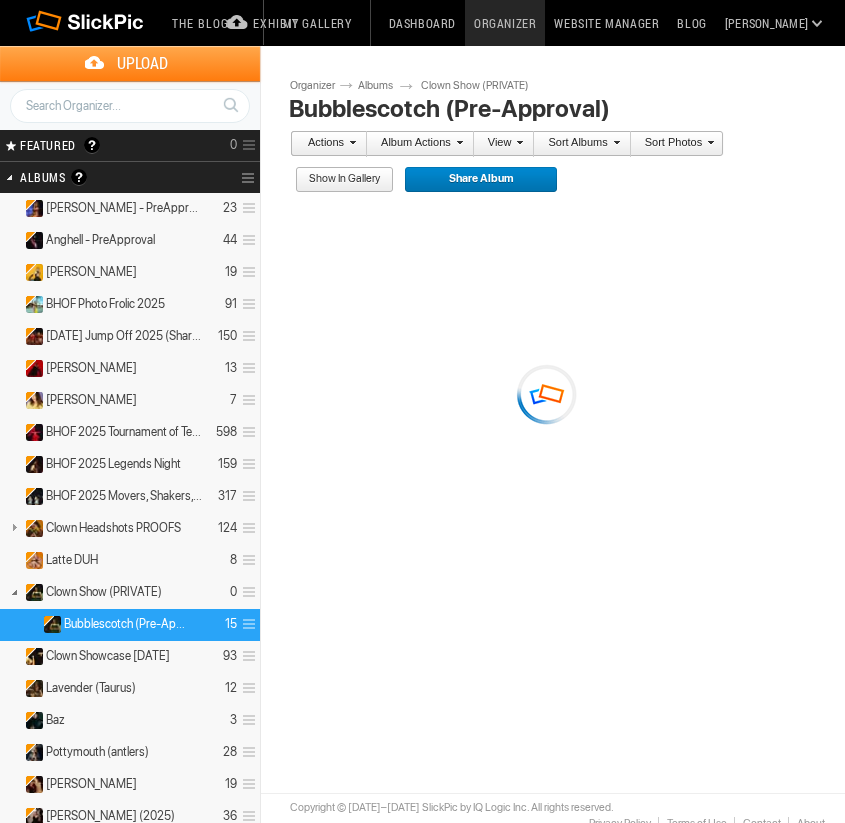scroll, scrollTop: 0, scrollLeft: 0, axis: both 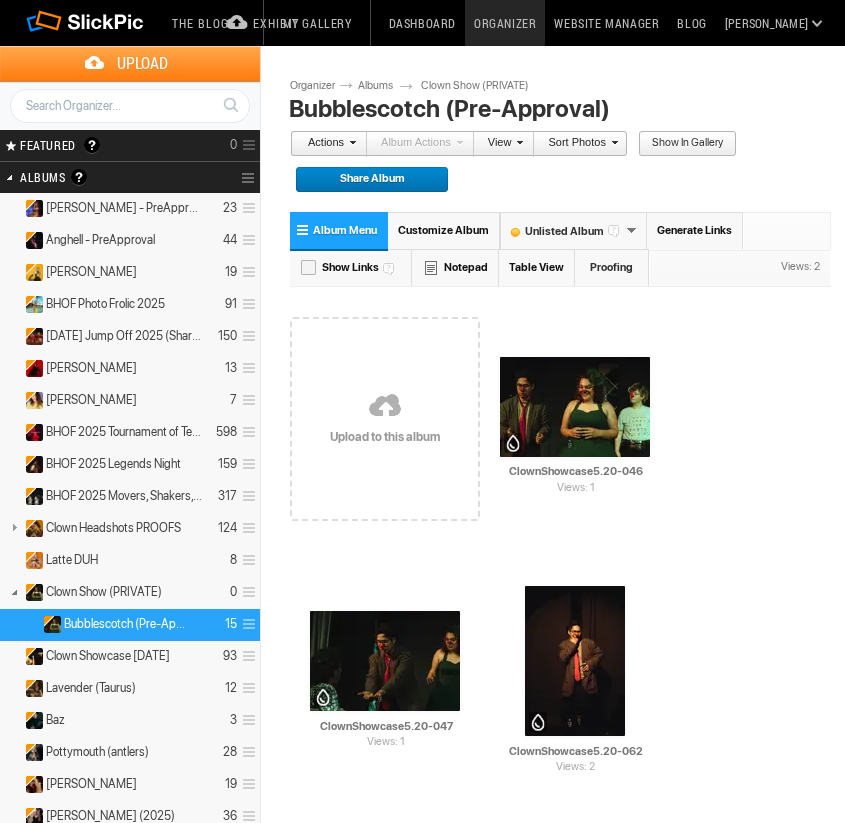 click on "Table View" at bounding box center [537, 267] 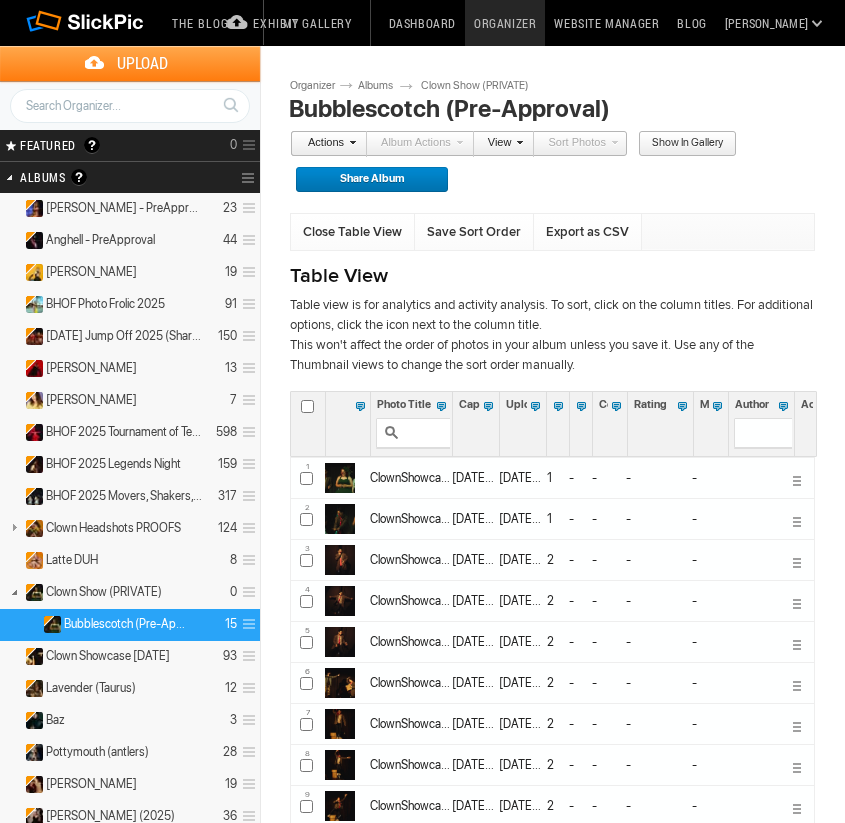 scroll, scrollTop: 0, scrollLeft: 0, axis: both 